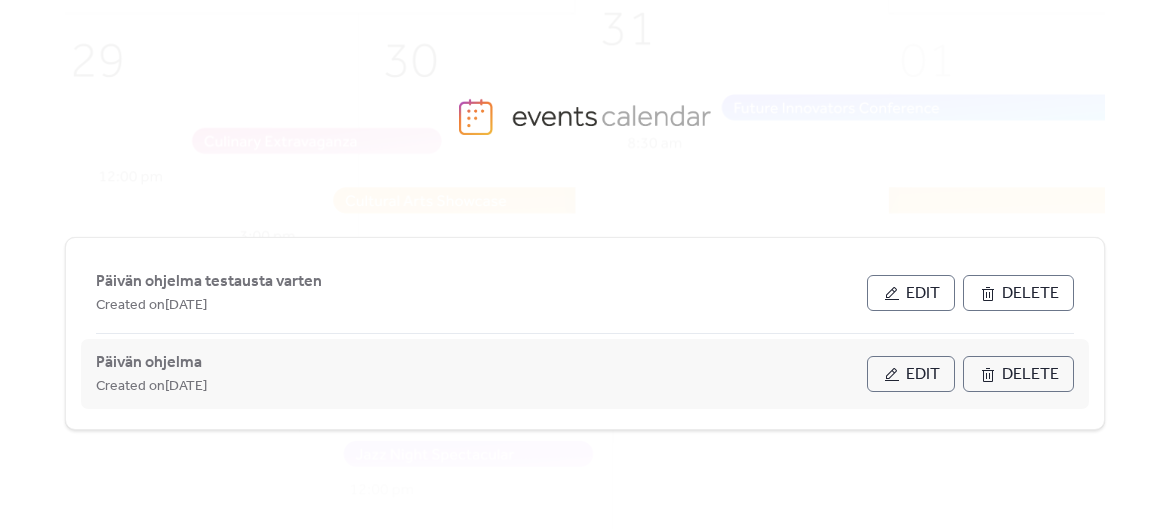 scroll, scrollTop: 0, scrollLeft: 0, axis: both 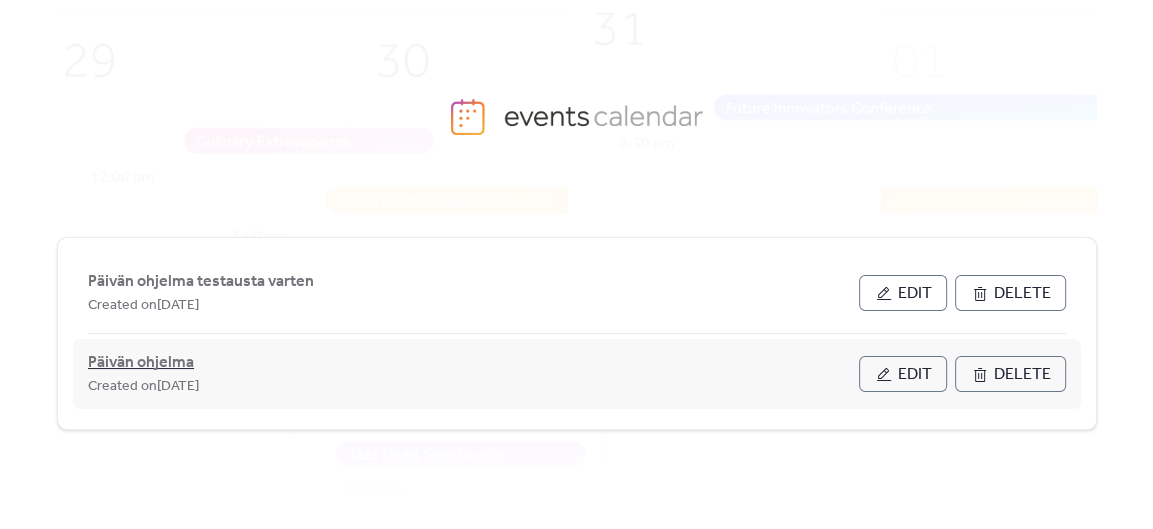 click on "Päivän ohjelma" at bounding box center (141, 363) 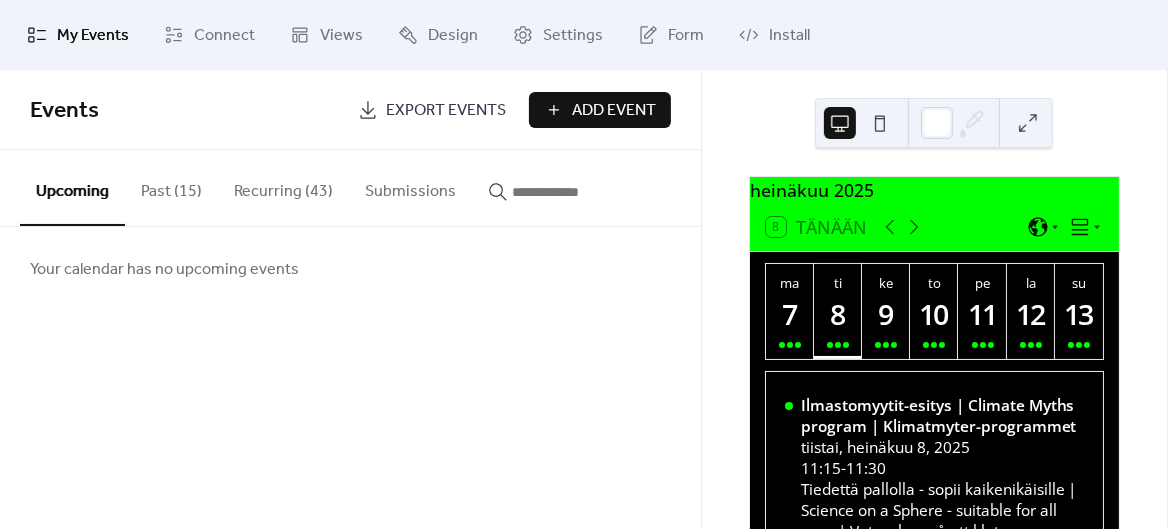 click on "Recurring  (43)" at bounding box center (283, 187) 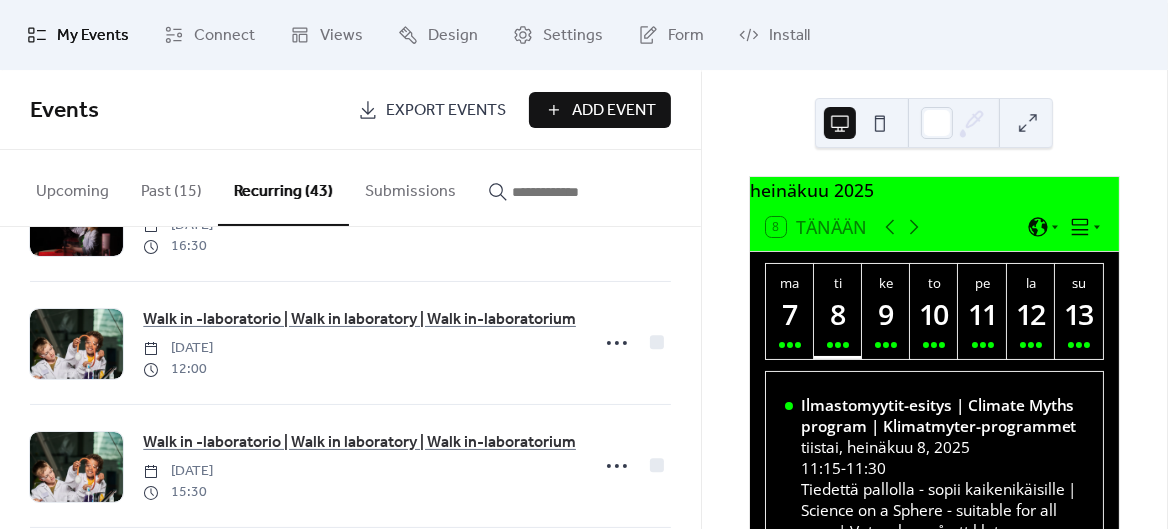 scroll, scrollTop: 404, scrollLeft: 0, axis: vertical 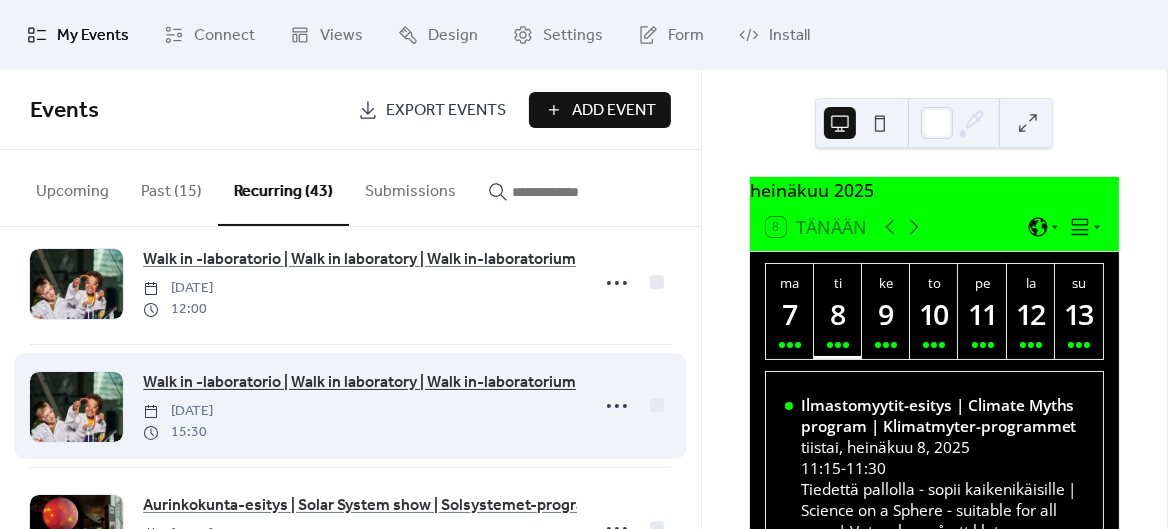 click on "Walk in -laboratorio | Walk in laboratory | Walk in-laboratorium" at bounding box center (359, 383) 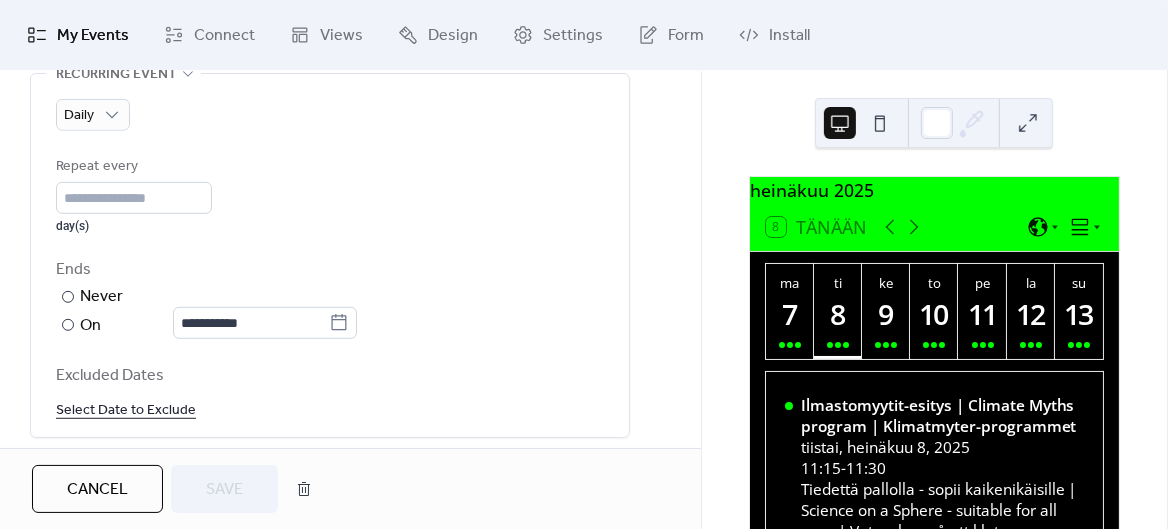 scroll, scrollTop: 969, scrollLeft: 0, axis: vertical 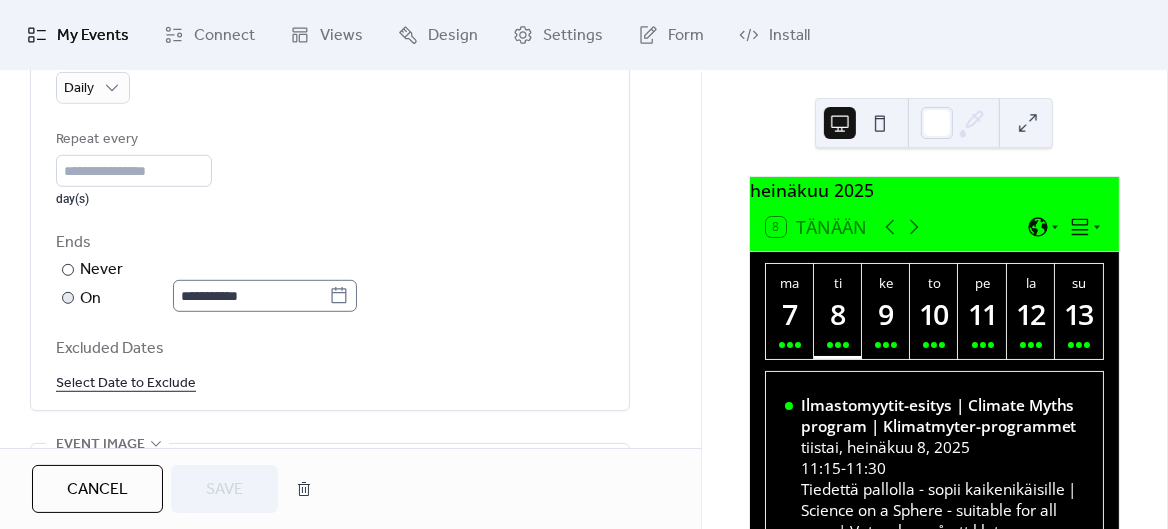 click on "**********" at bounding box center [584, 264] 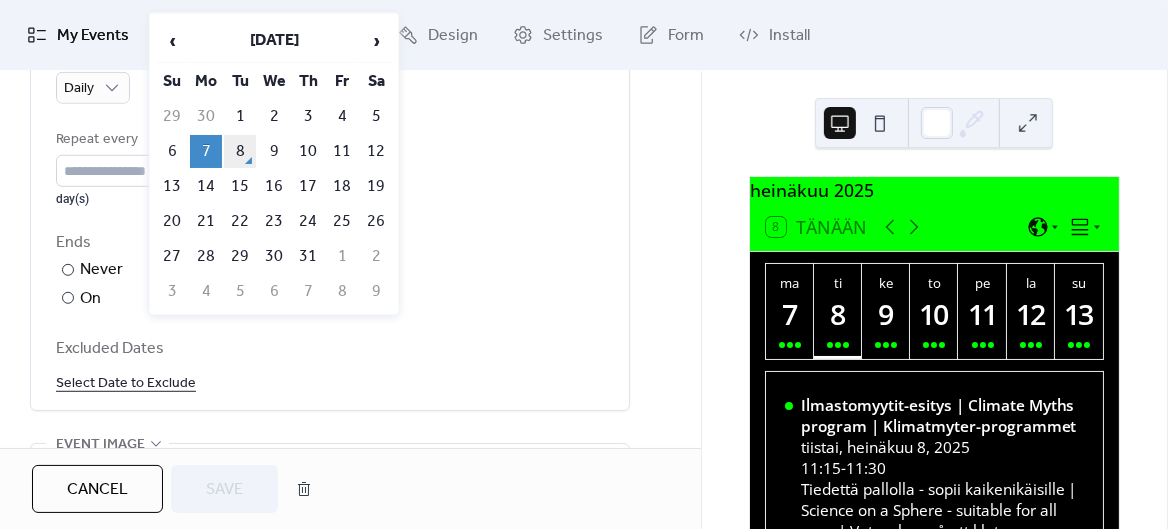 click on "8" at bounding box center (240, 151) 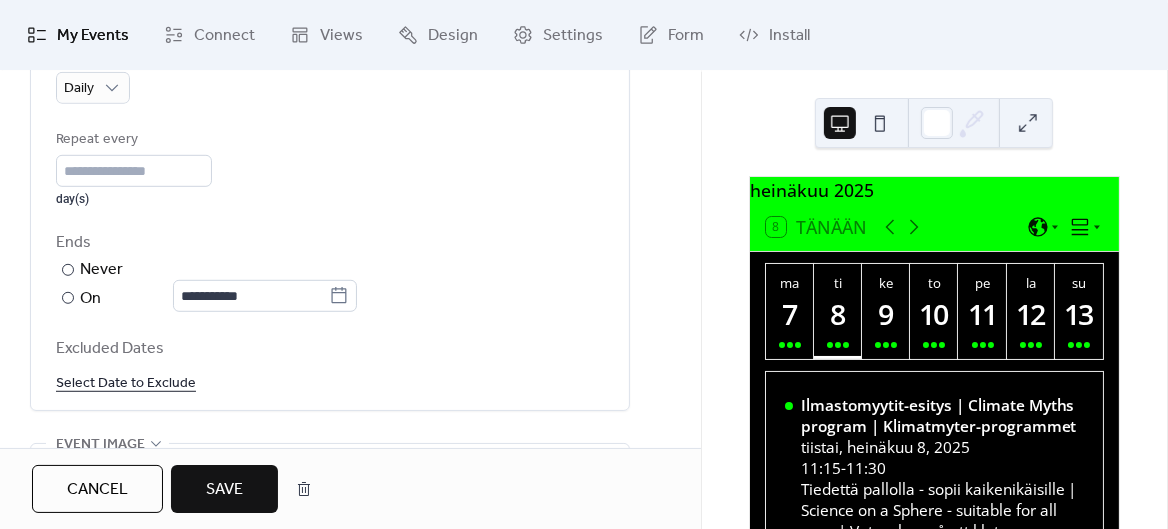 type on "**********" 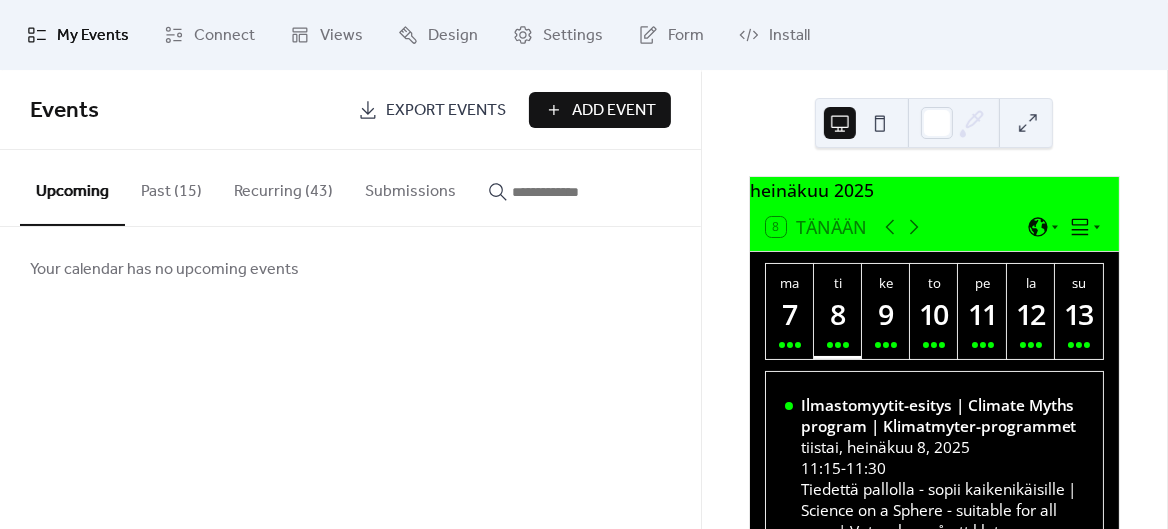 click on "Recurring  (43)" at bounding box center [283, 187] 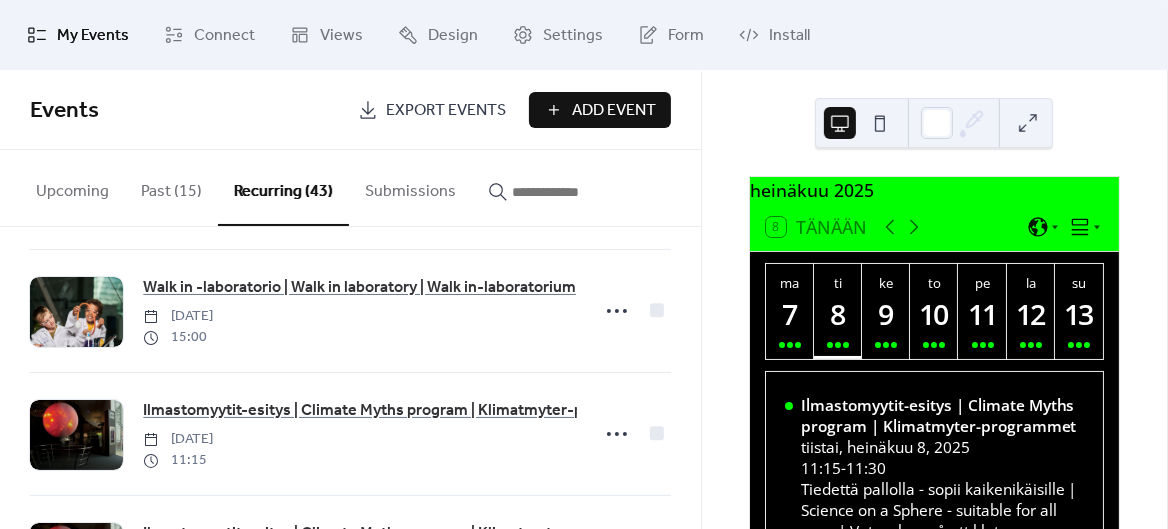 scroll, scrollTop: 2241, scrollLeft: 0, axis: vertical 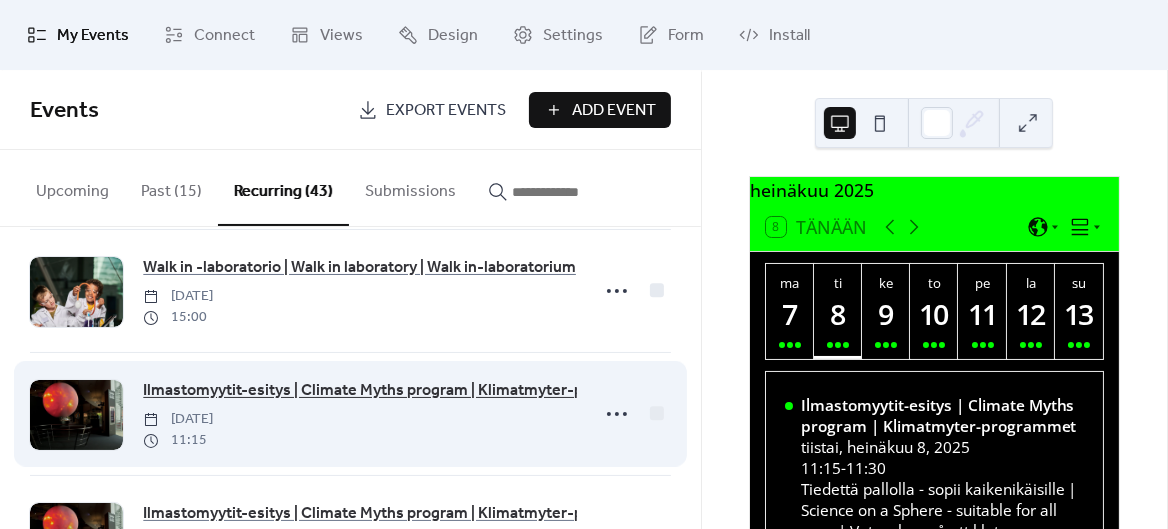 click on "Ilmastomyytit-esitys | Climate Myths program | Klimatmyter-programmet" at bounding box center (403, 391) 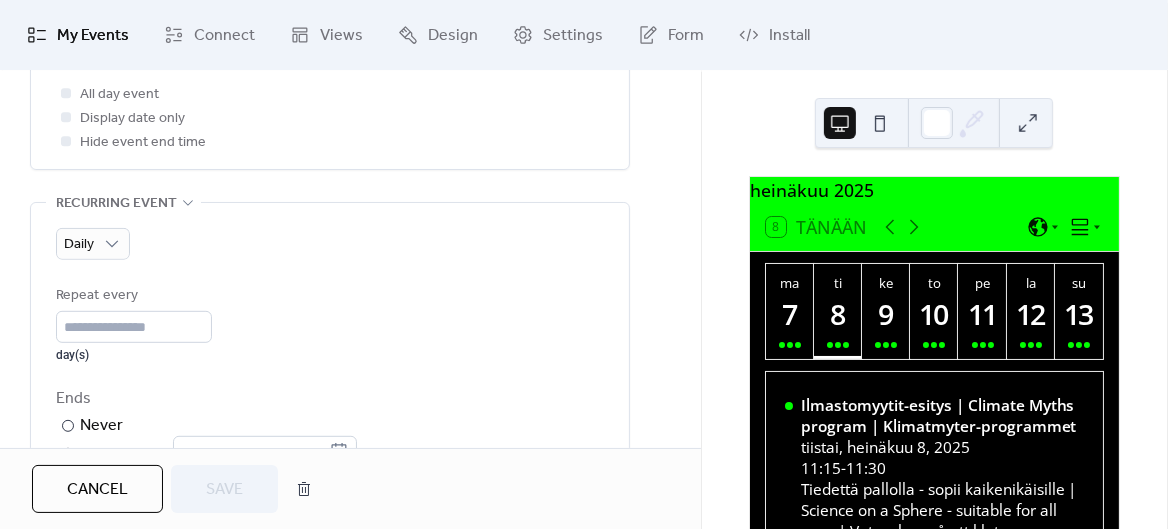 scroll, scrollTop: 903, scrollLeft: 0, axis: vertical 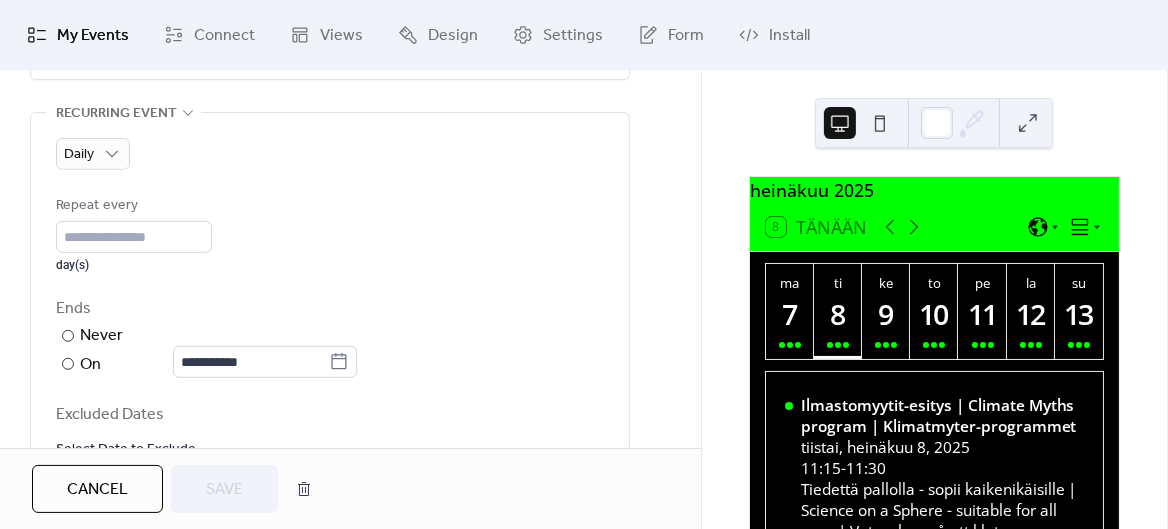 click on "Cancel" at bounding box center [97, 490] 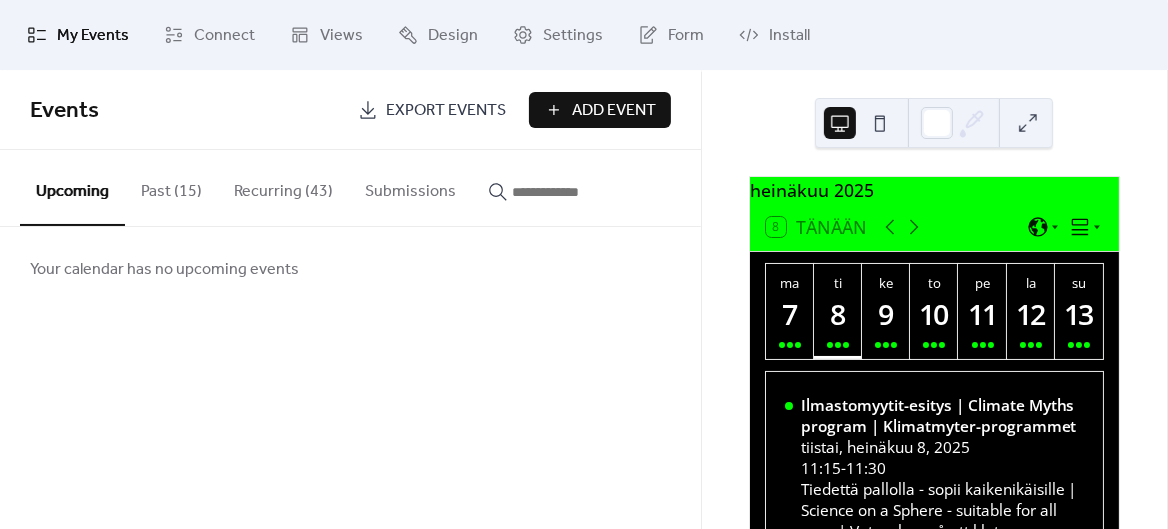 click on "Recurring  (43)" at bounding box center (283, 187) 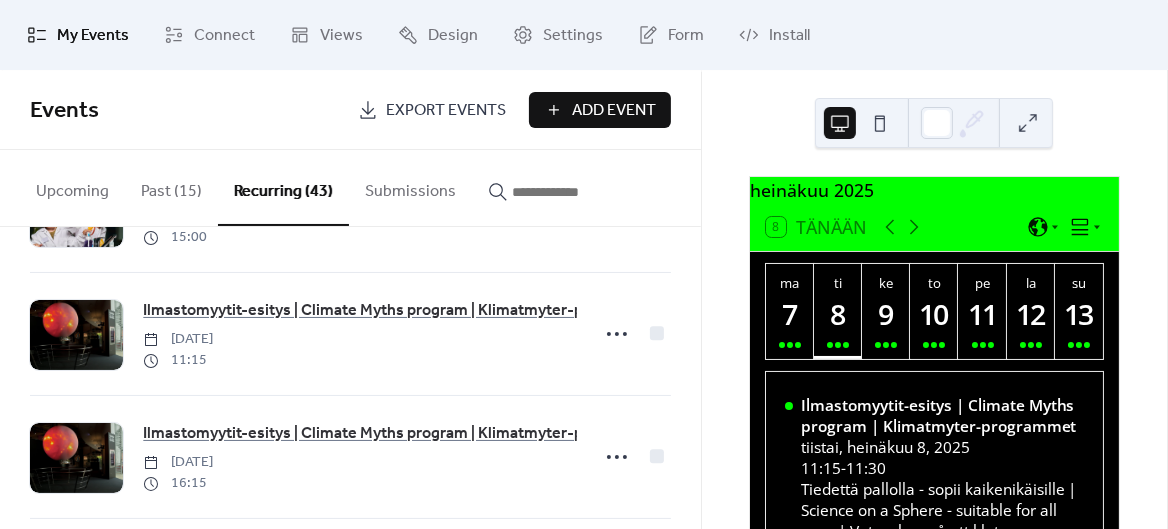 scroll, scrollTop: 2342, scrollLeft: 0, axis: vertical 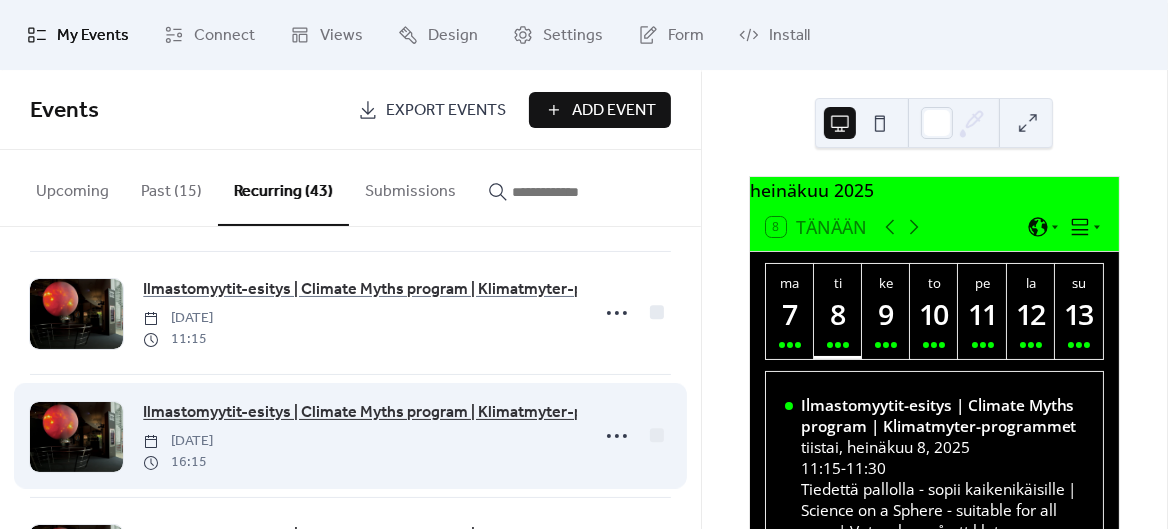 click on "Ilmastomyytit-esitys | Climate Myths program | Klimatmyter-programmet" at bounding box center (403, 413) 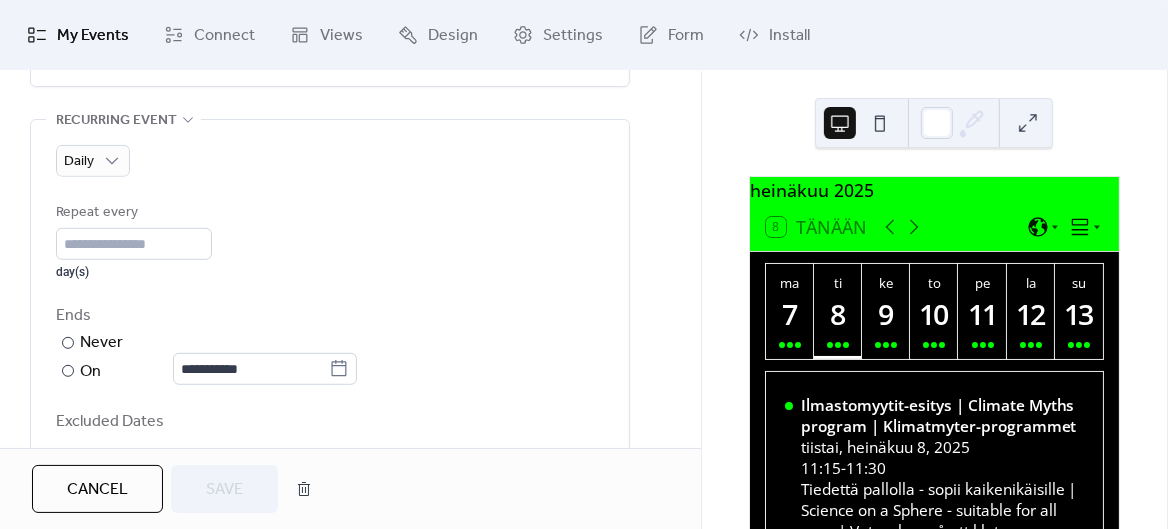 scroll, scrollTop: 903, scrollLeft: 0, axis: vertical 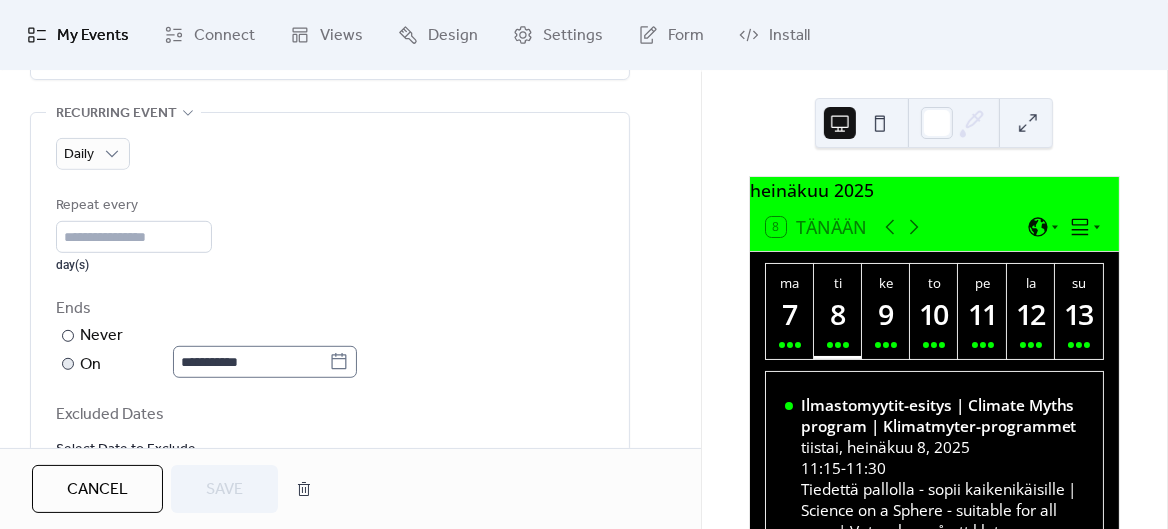 click 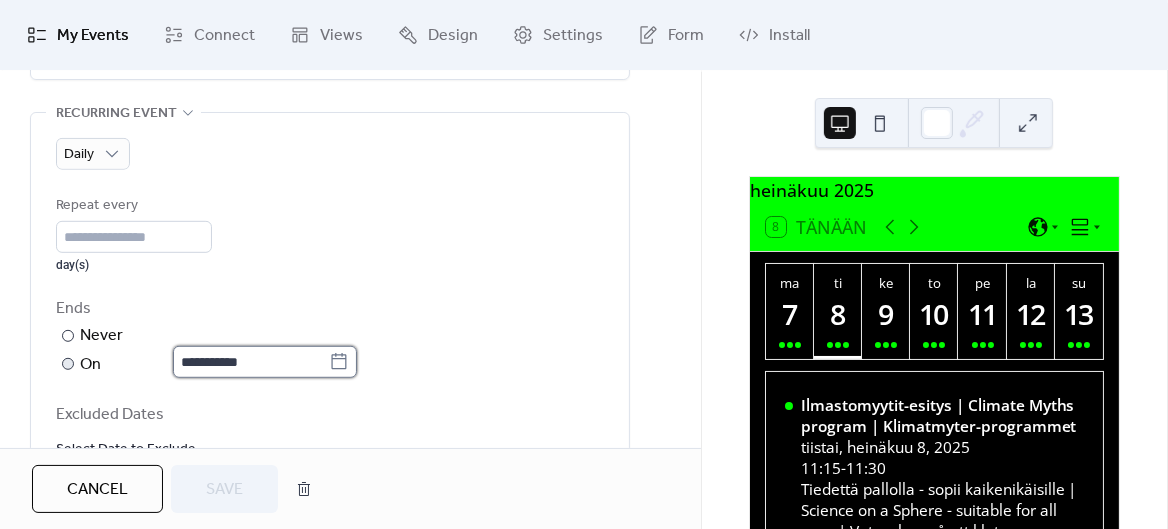 click on "**********" at bounding box center (251, 362) 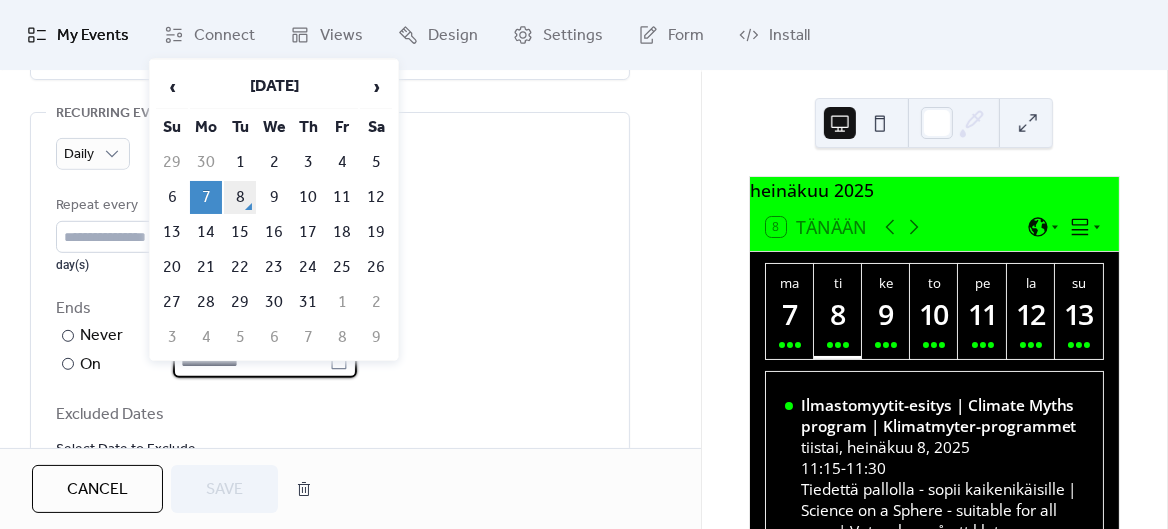 click on "8" at bounding box center (240, 197) 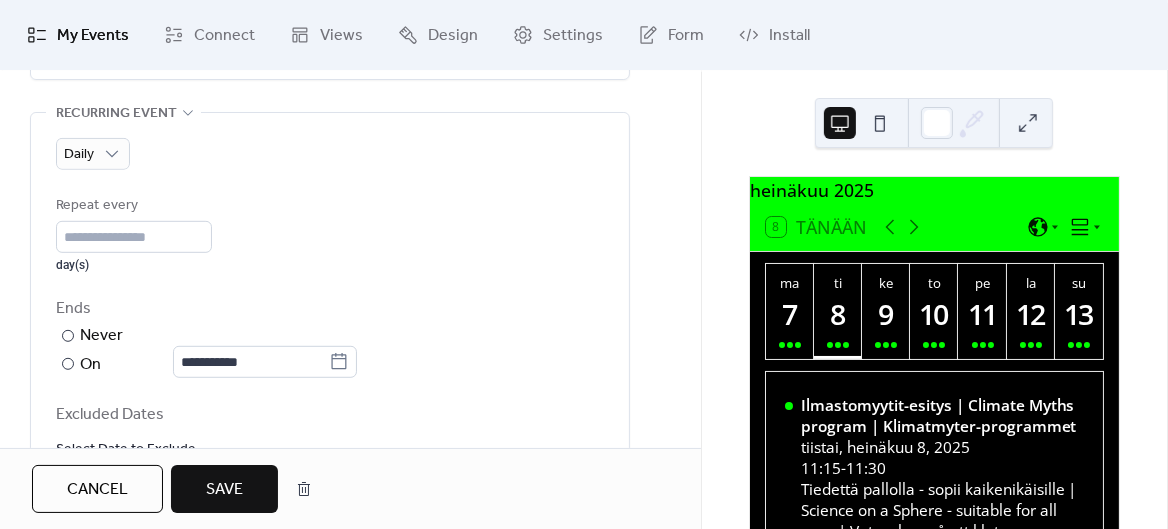 type on "**********" 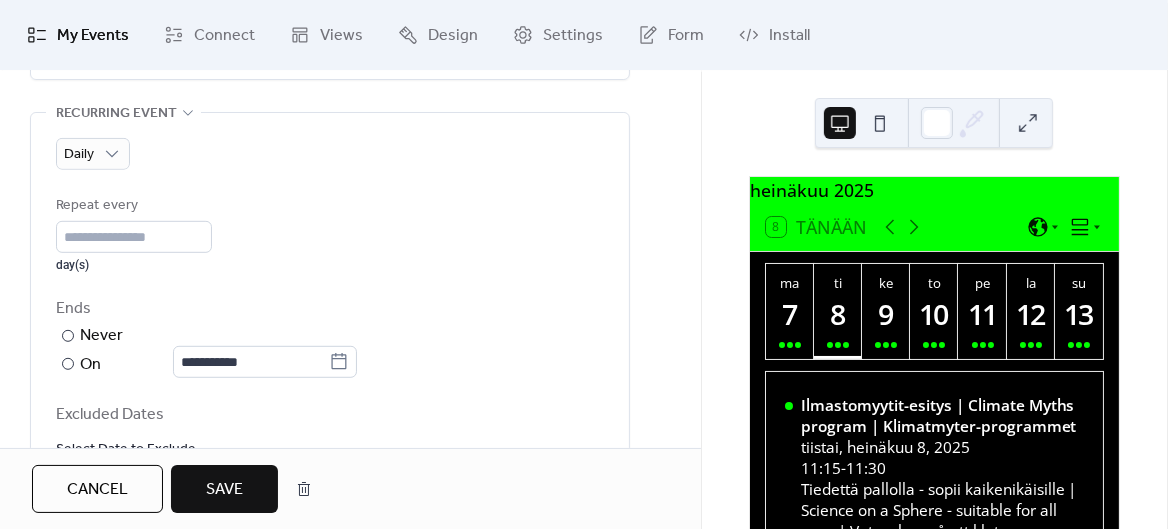 click on "Save" at bounding box center [224, 490] 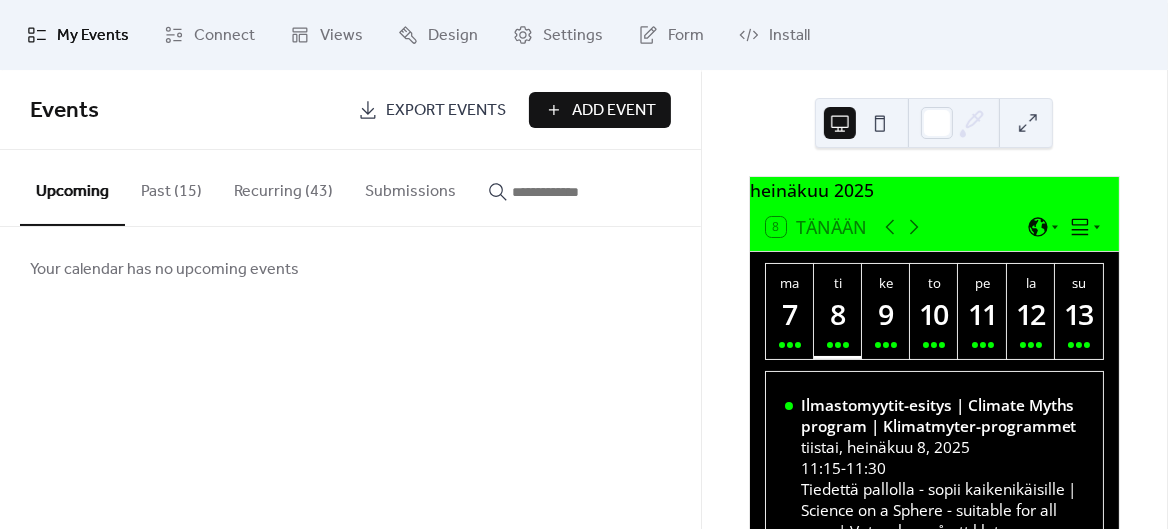 click on "Recurring  (43)" at bounding box center (283, 187) 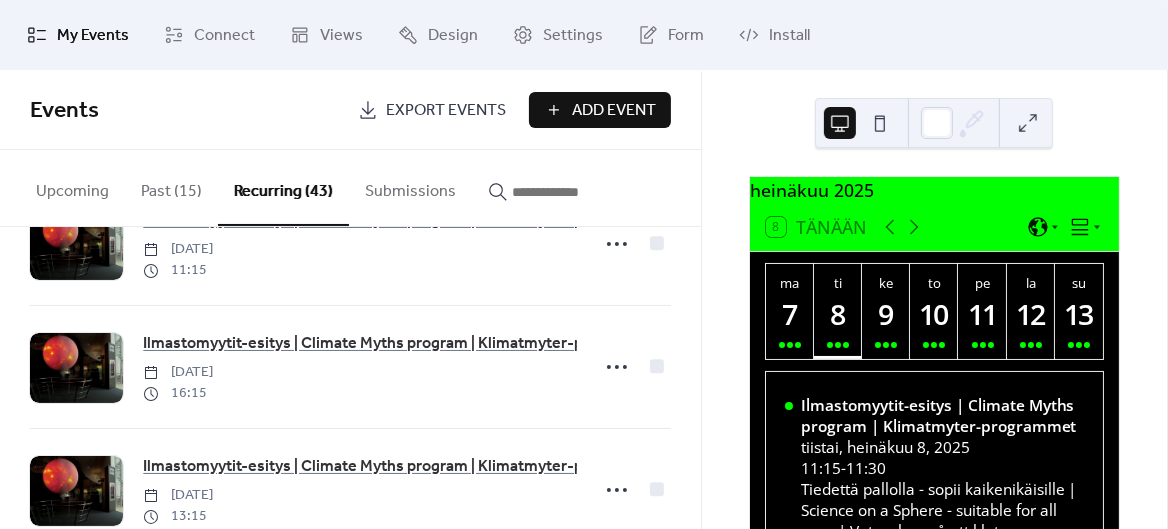 scroll, scrollTop: 2441, scrollLeft: 0, axis: vertical 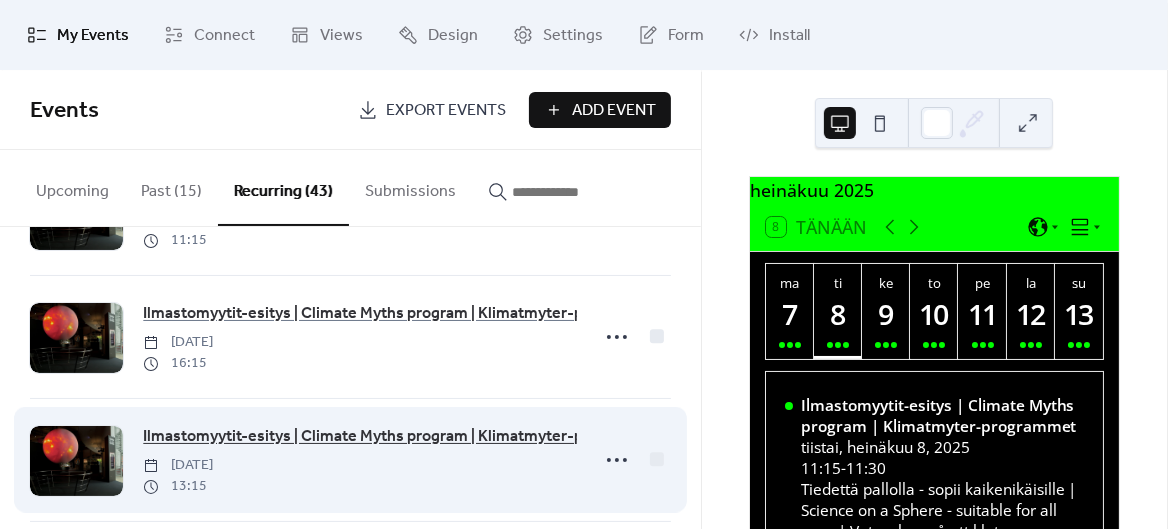 click on "Ilmastomyytit-esitys | Climate Myths program | Klimatmyter-programmet" at bounding box center (403, 437) 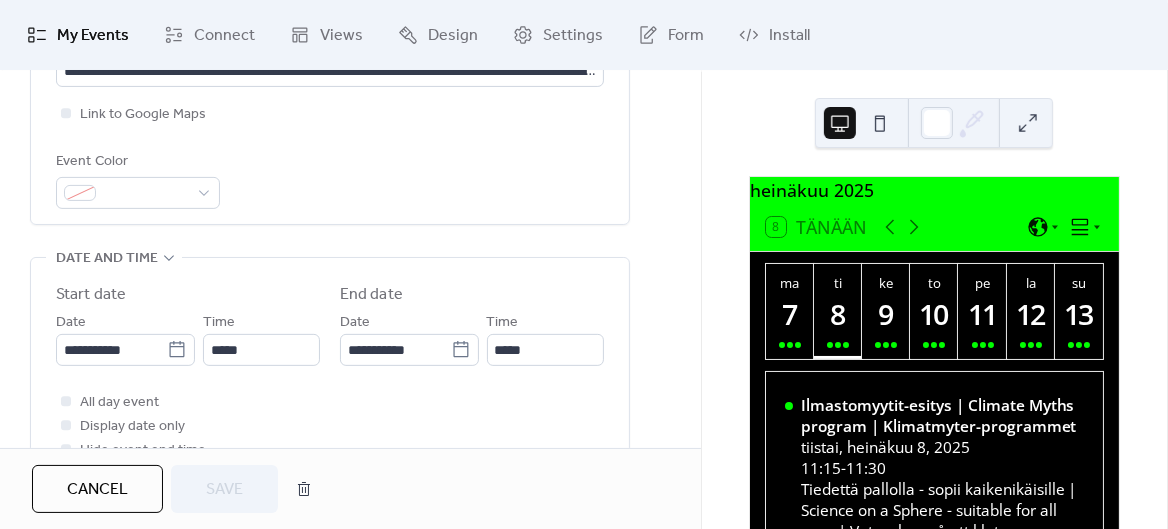 scroll, scrollTop: 613, scrollLeft: 0, axis: vertical 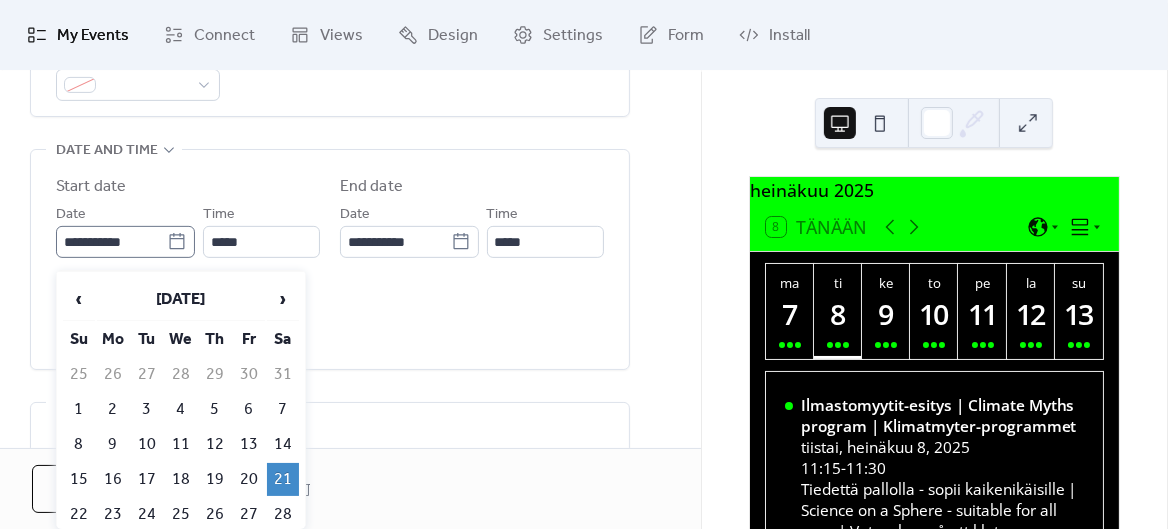 click 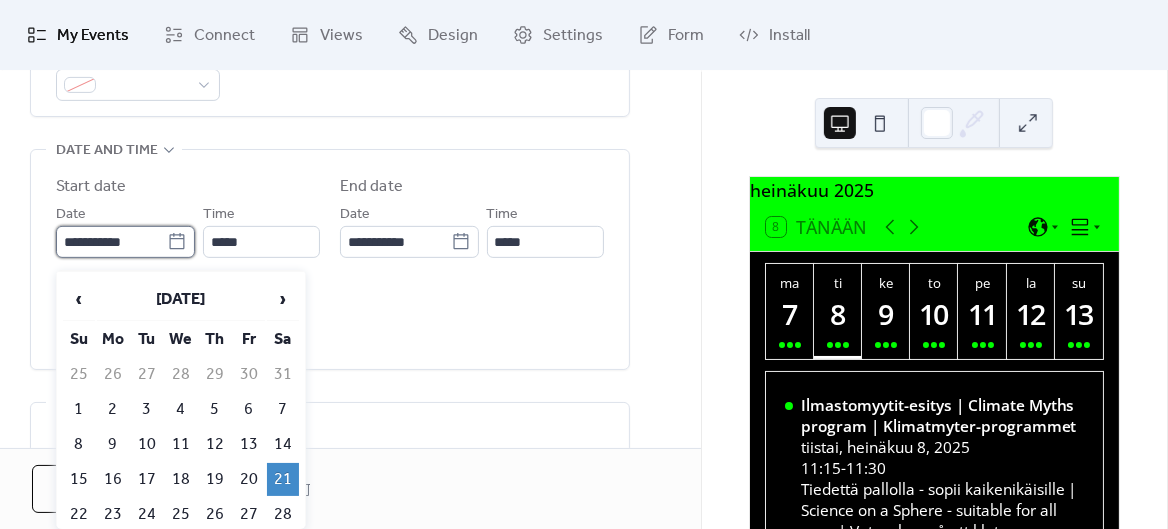 click on "**********" at bounding box center [111, 242] 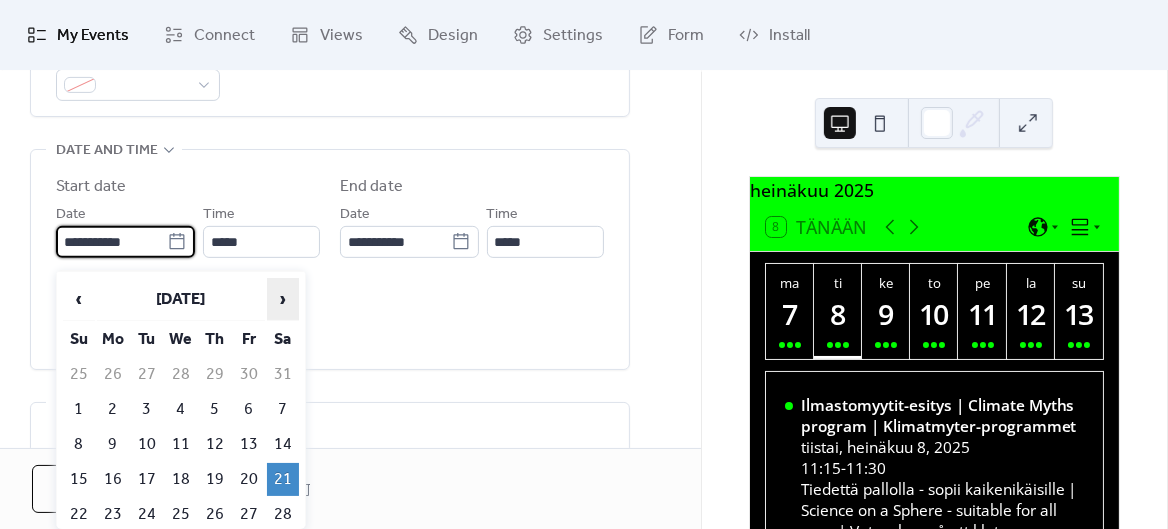 click on "›" at bounding box center (283, 299) 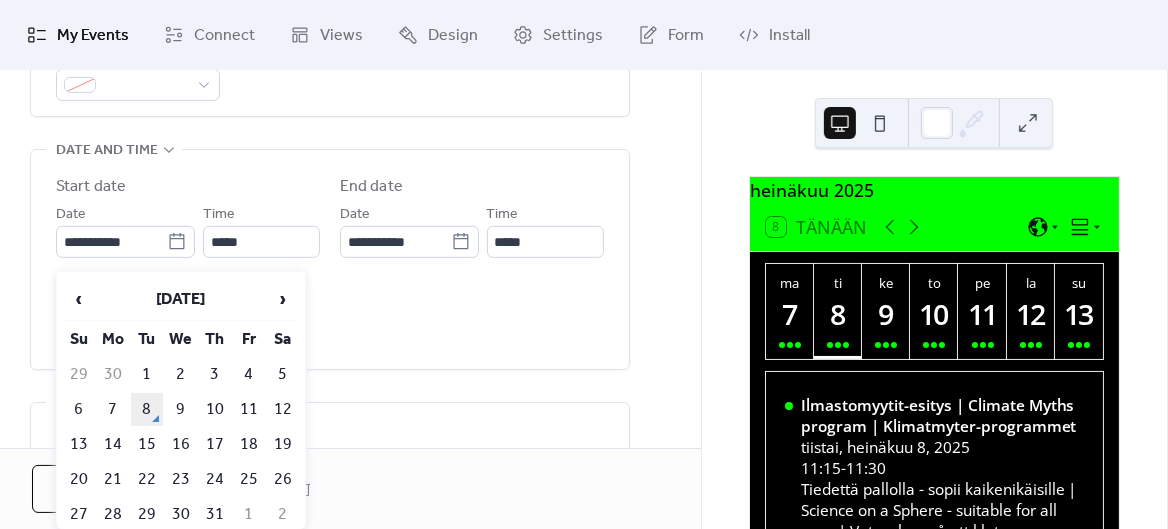 click on "8" at bounding box center [147, 409] 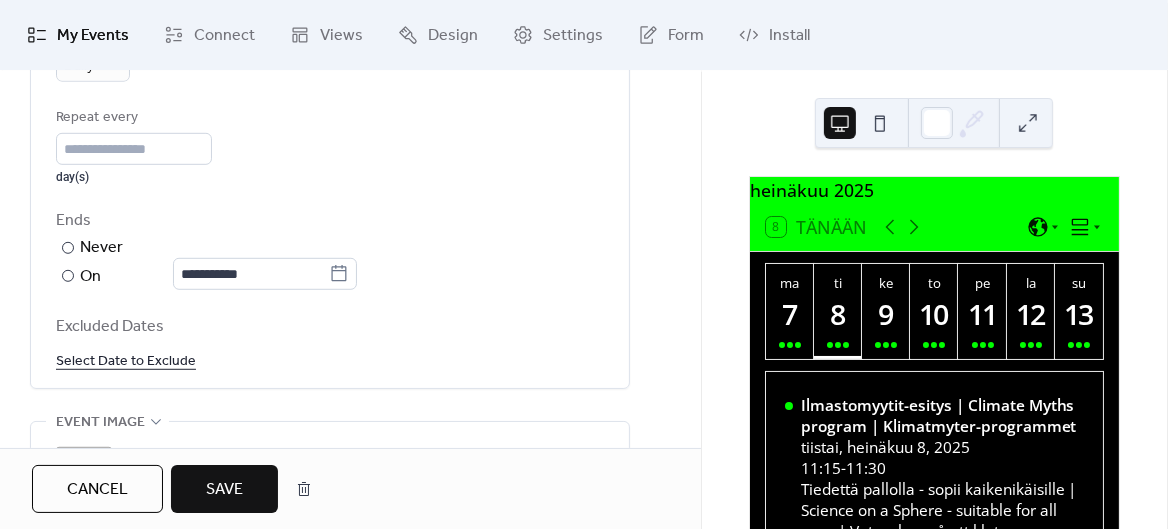scroll, scrollTop: 994, scrollLeft: 0, axis: vertical 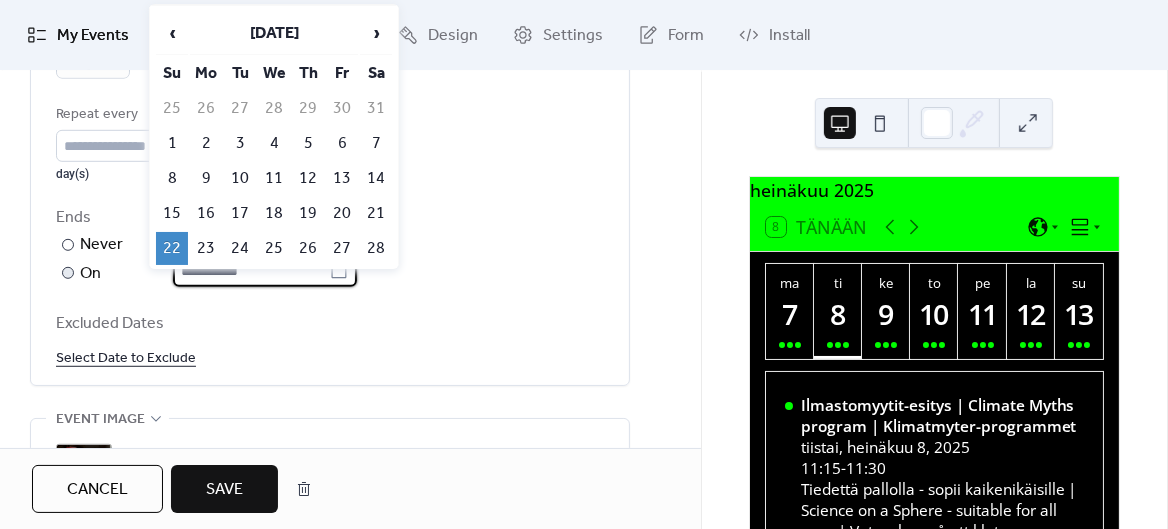 click on "**********" at bounding box center [251, 271] 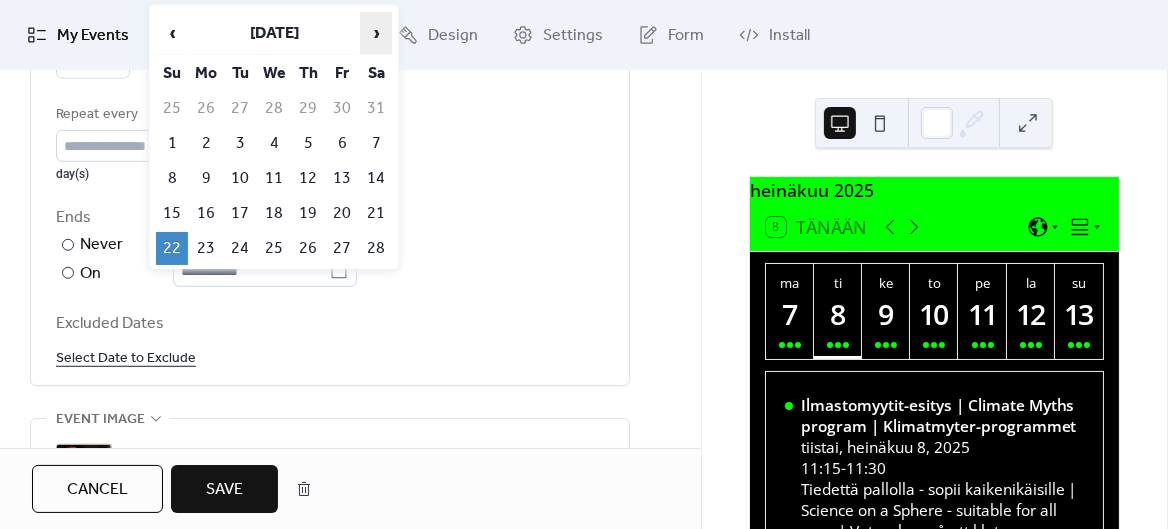 click on "›" at bounding box center (376, 33) 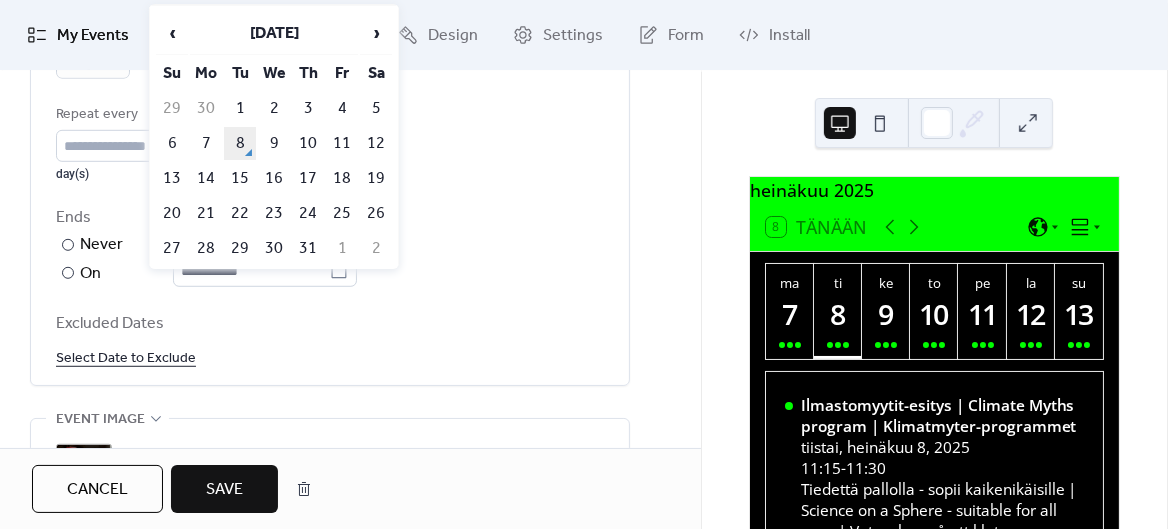 click on "8" at bounding box center (240, 143) 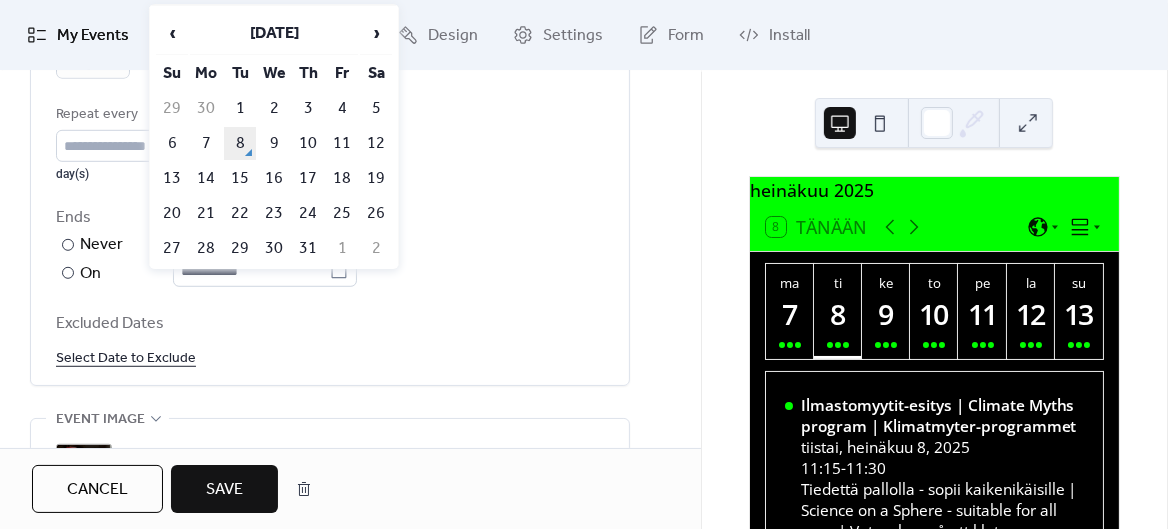 type on "**********" 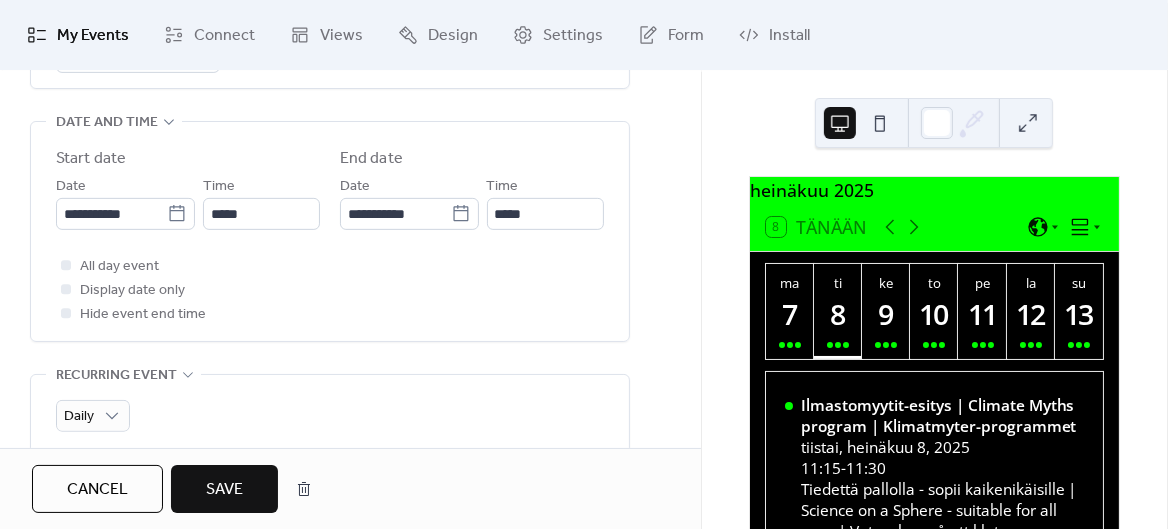 scroll, scrollTop: 620, scrollLeft: 0, axis: vertical 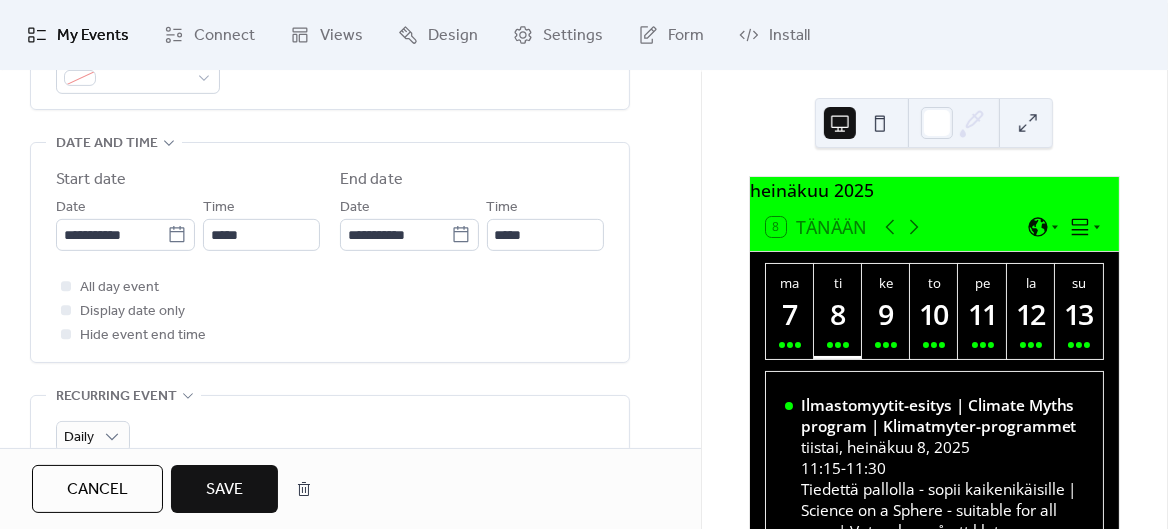 click on "Save" at bounding box center [224, 490] 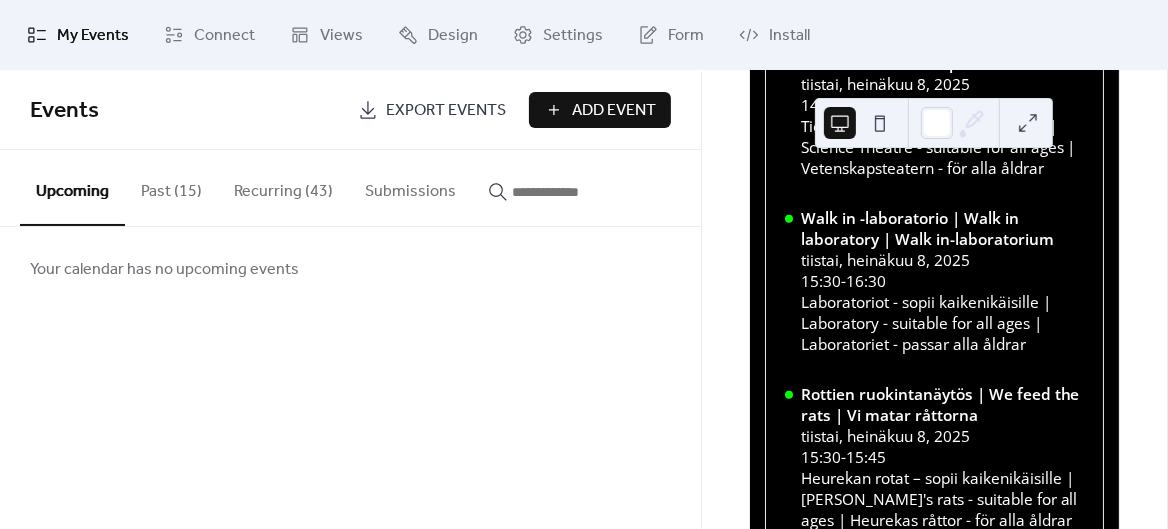 scroll, scrollTop: 1137, scrollLeft: 0, axis: vertical 